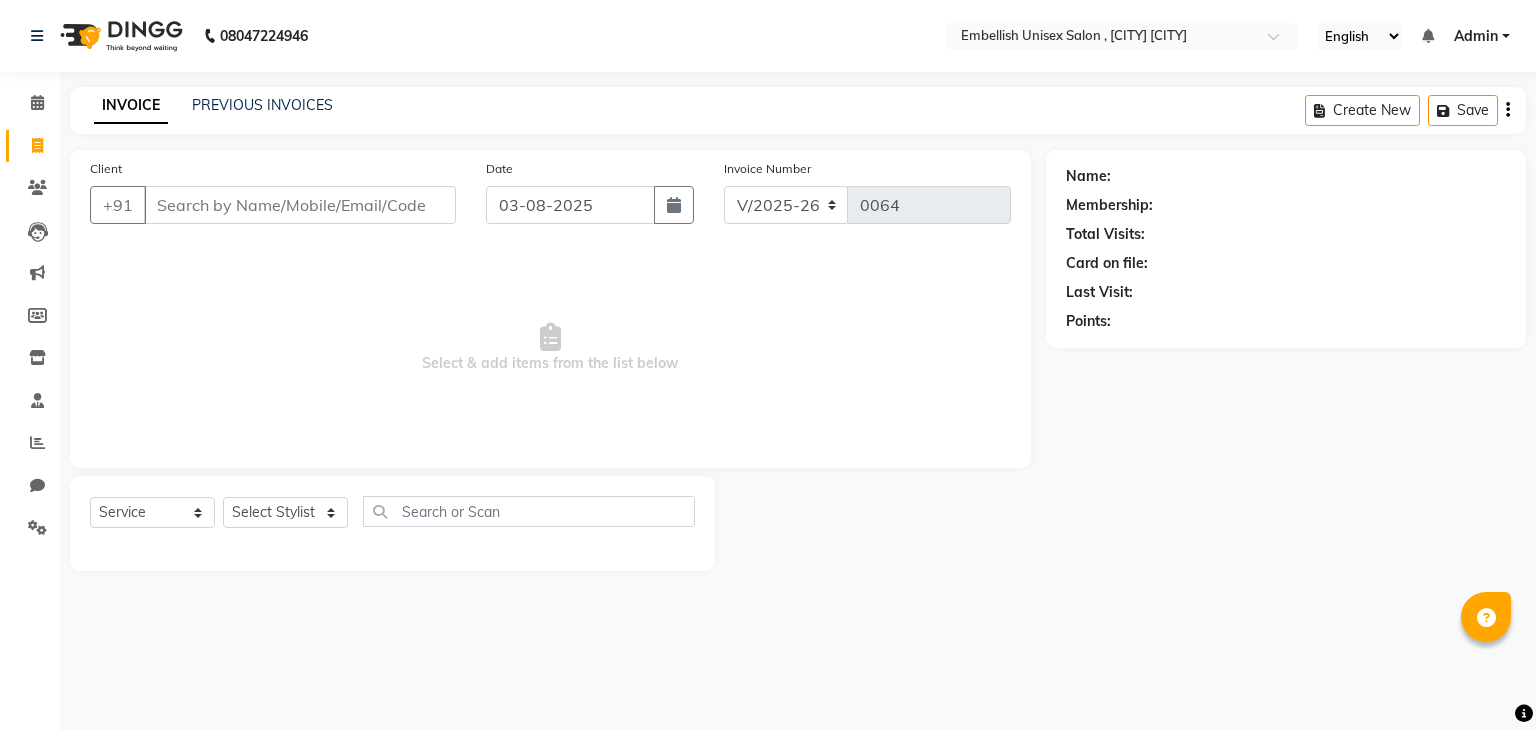 select on "8665" 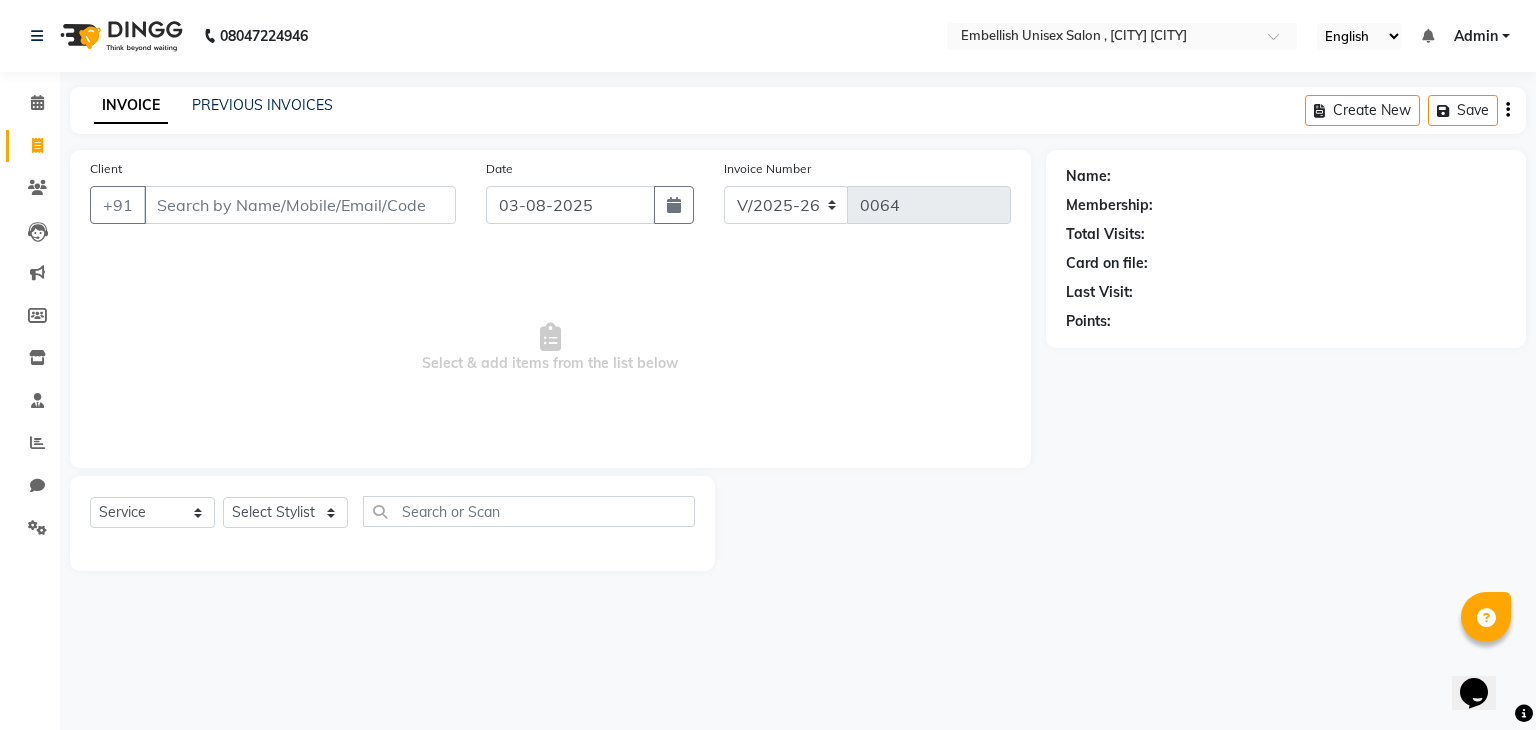 scroll, scrollTop: 0, scrollLeft: 0, axis: both 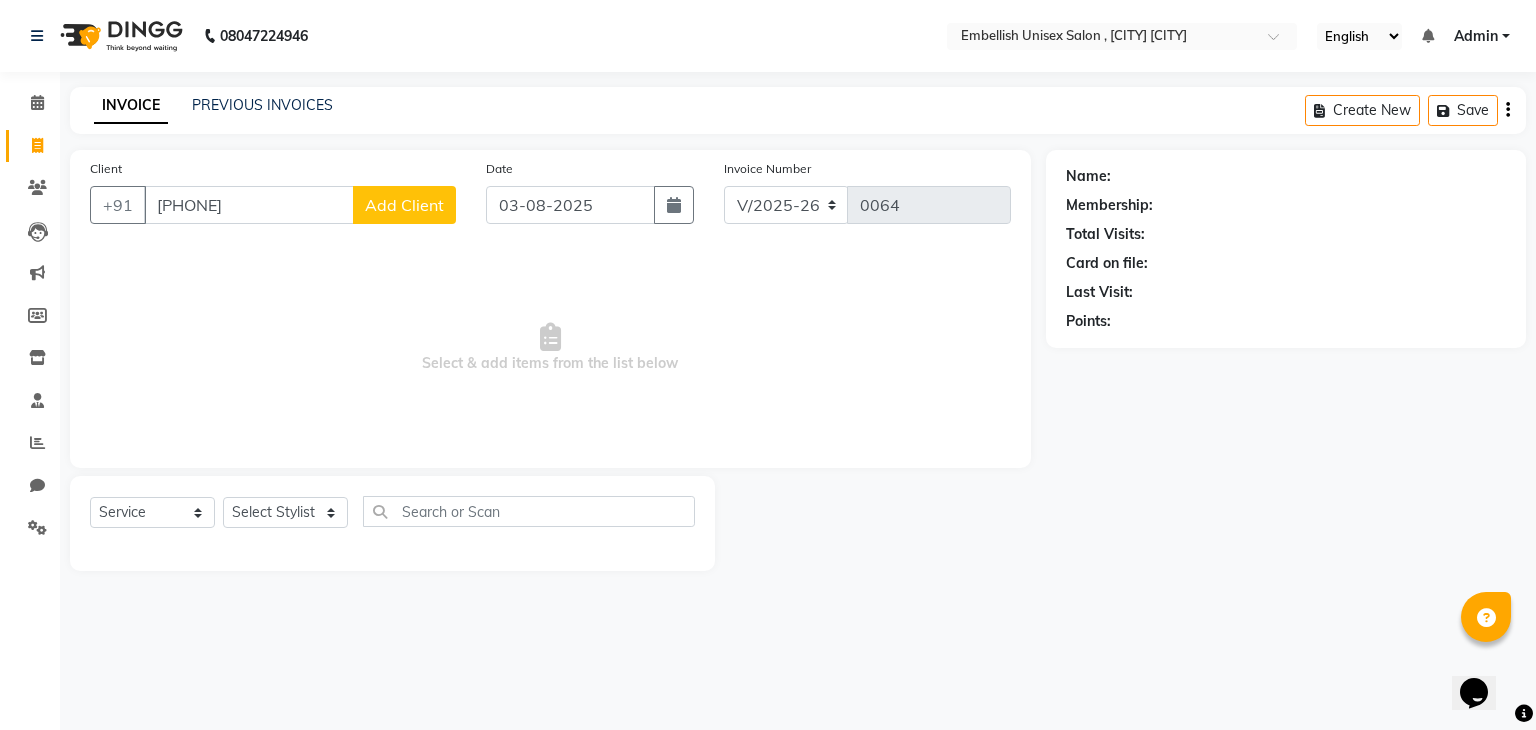 type on "[PHONE]" 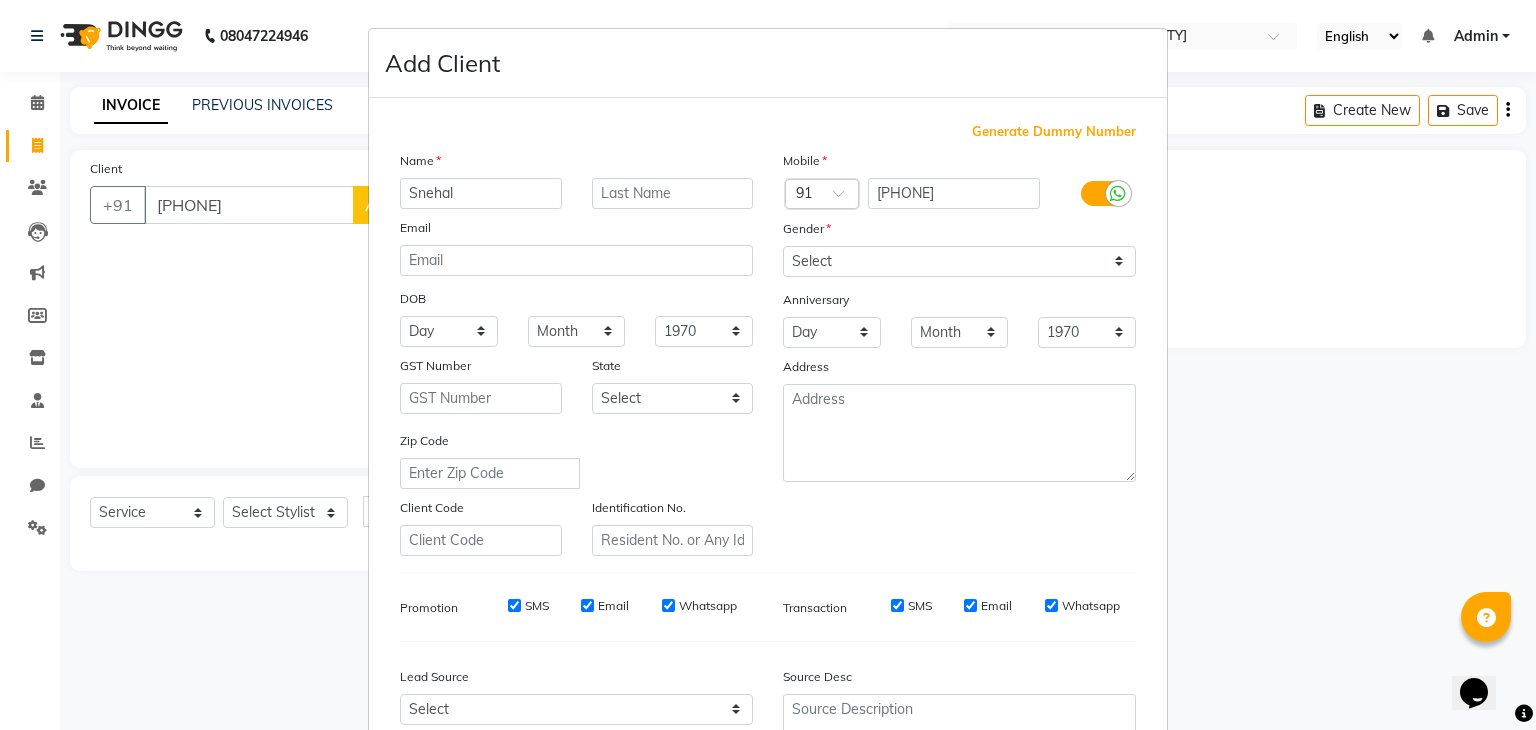 type on "Snehal" 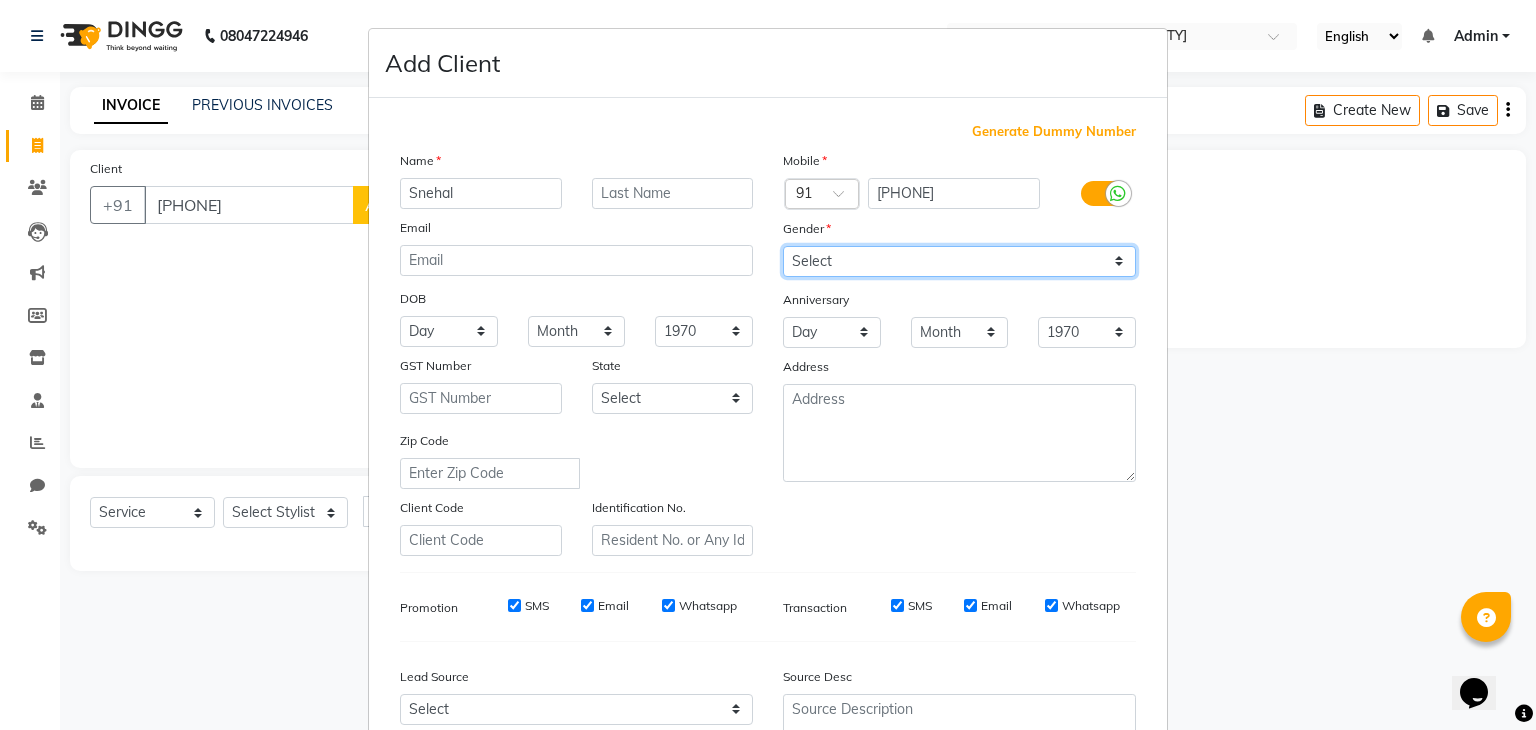 click on "Select Male Female Other Prefer Not To Say" at bounding box center (959, 261) 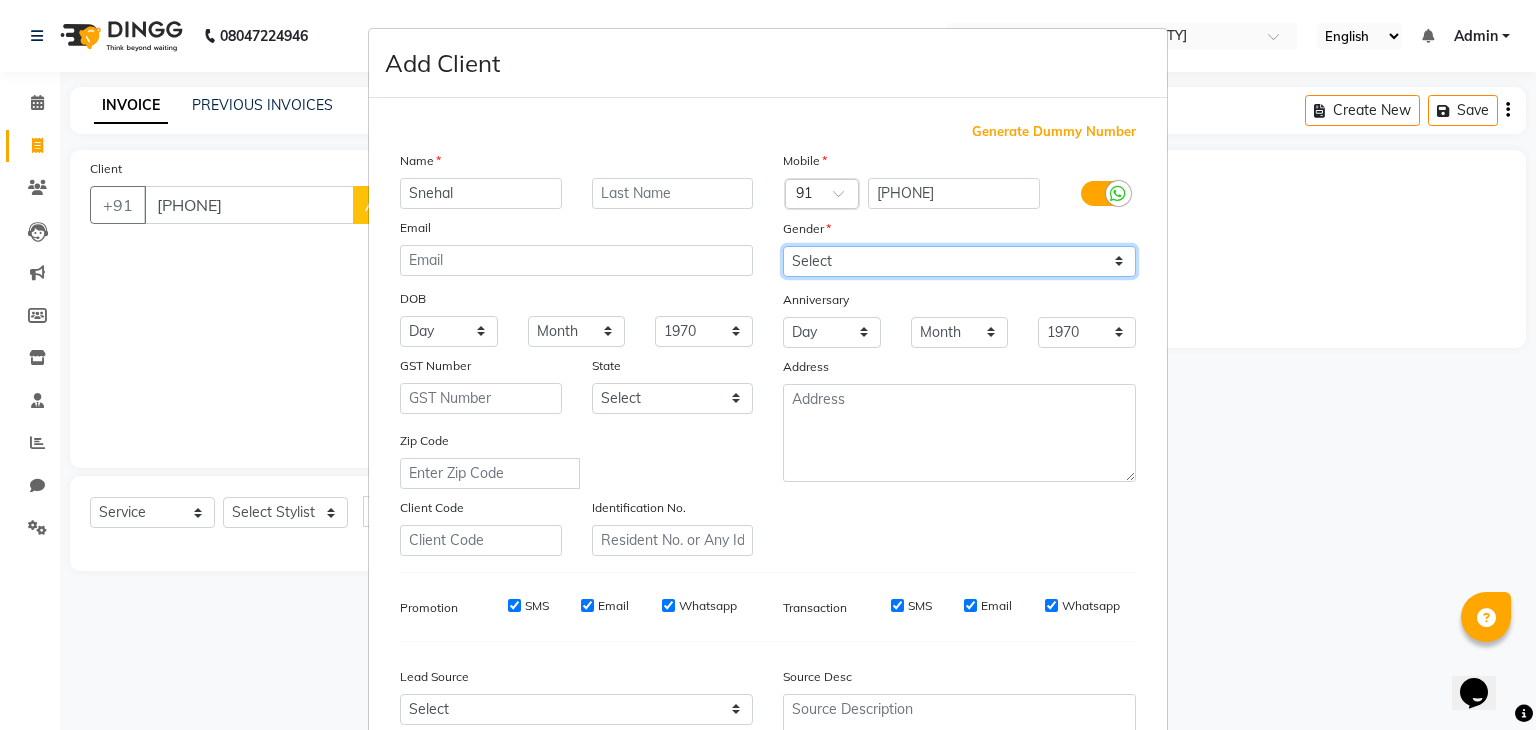 select on "female" 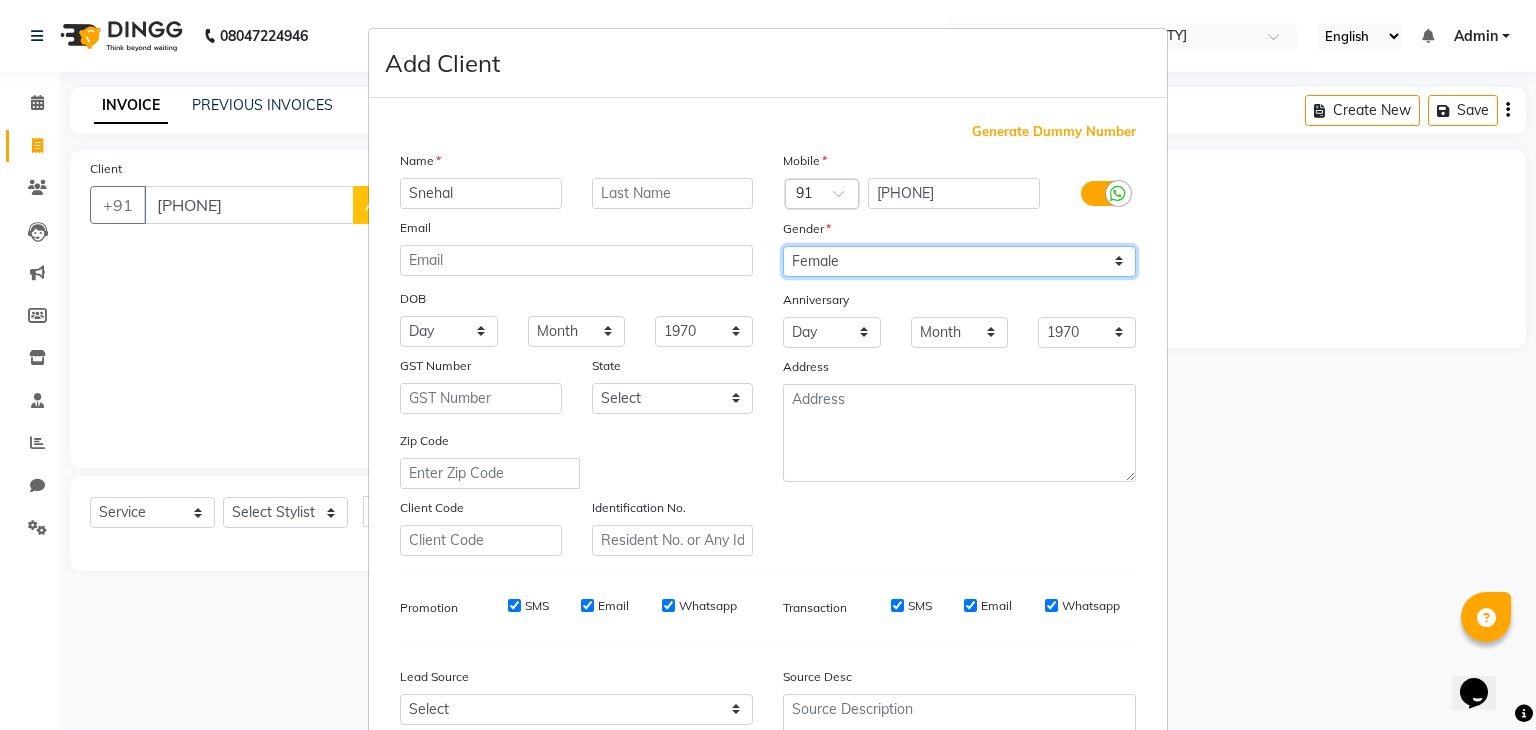 click on "Select Male Female Other Prefer Not To Say" at bounding box center [959, 261] 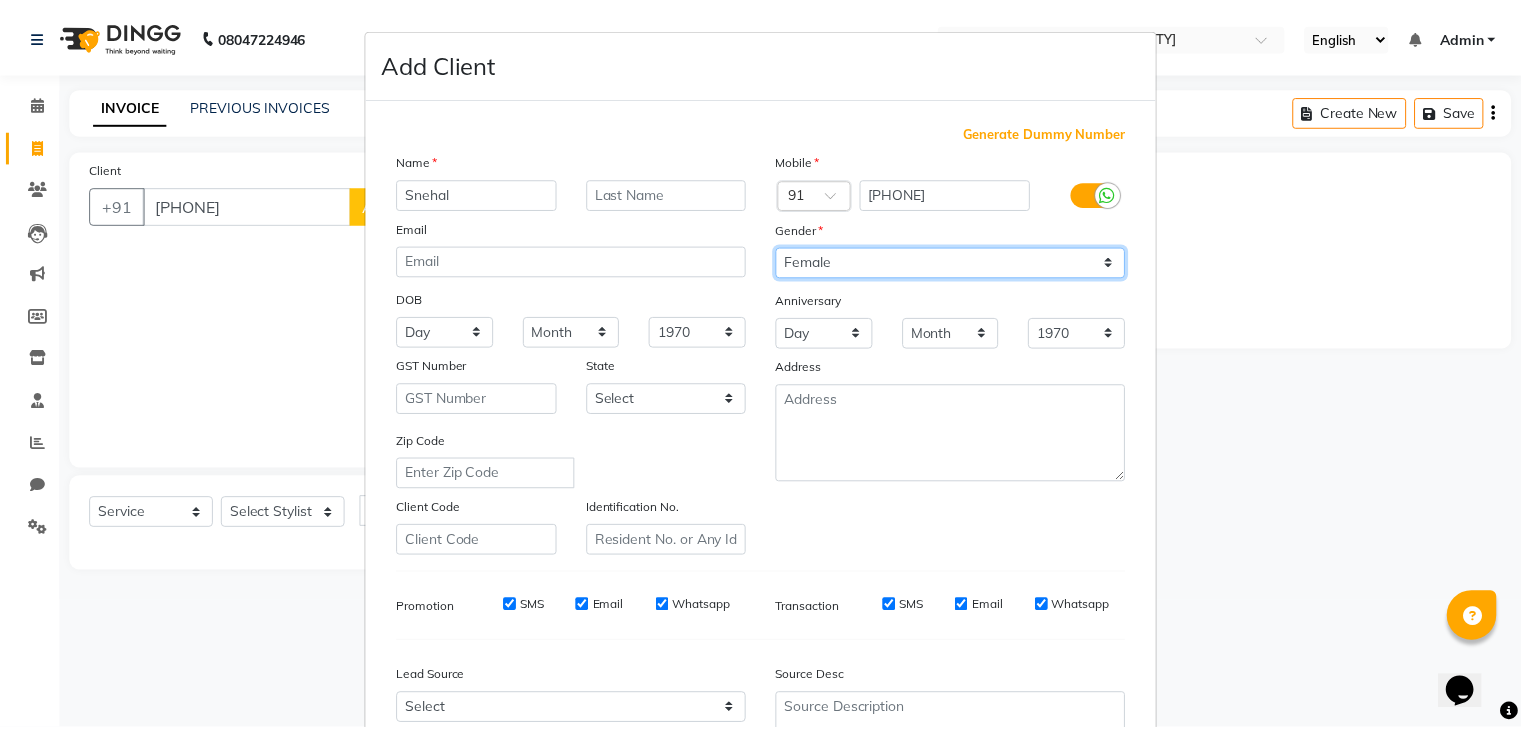 scroll, scrollTop: 203, scrollLeft: 0, axis: vertical 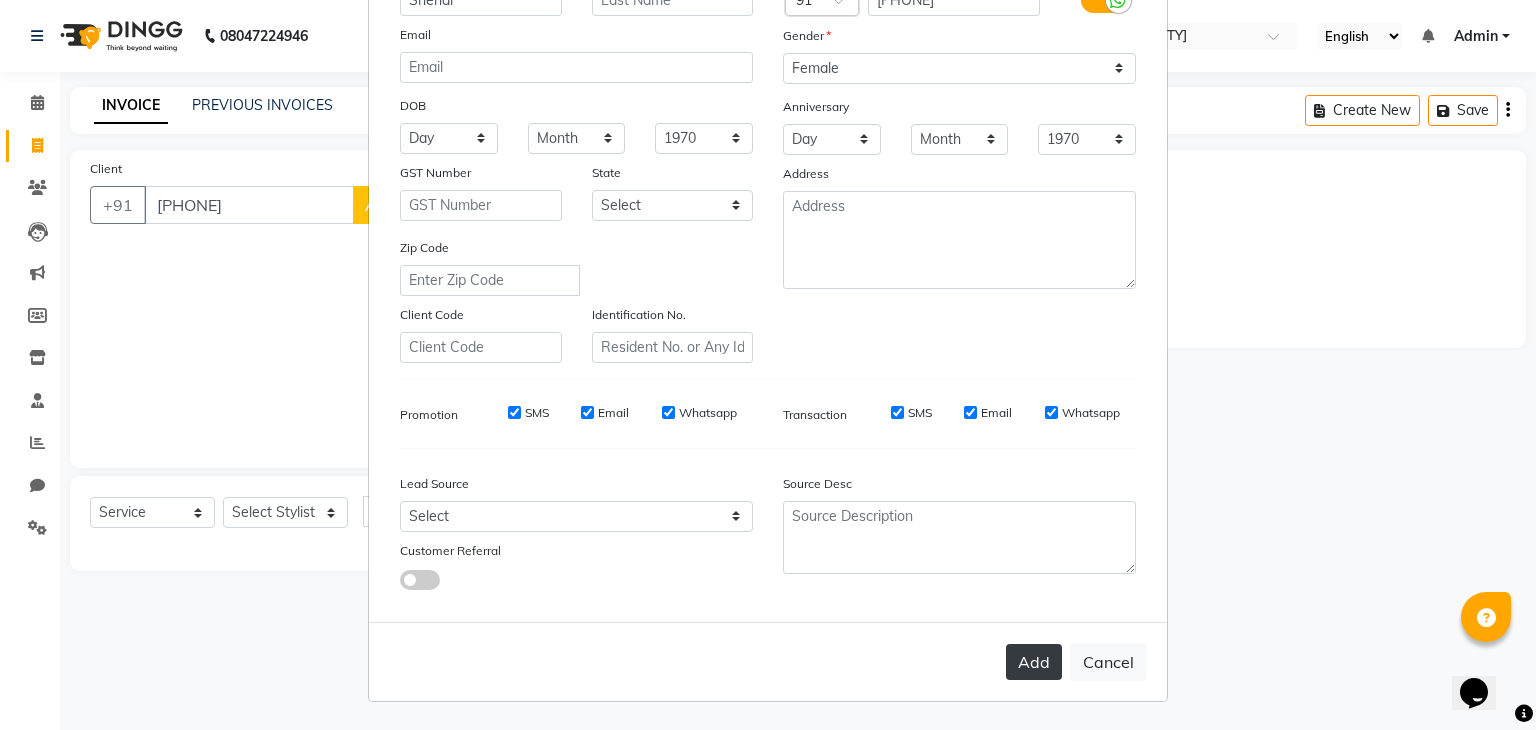 click on "Add" at bounding box center [1034, 662] 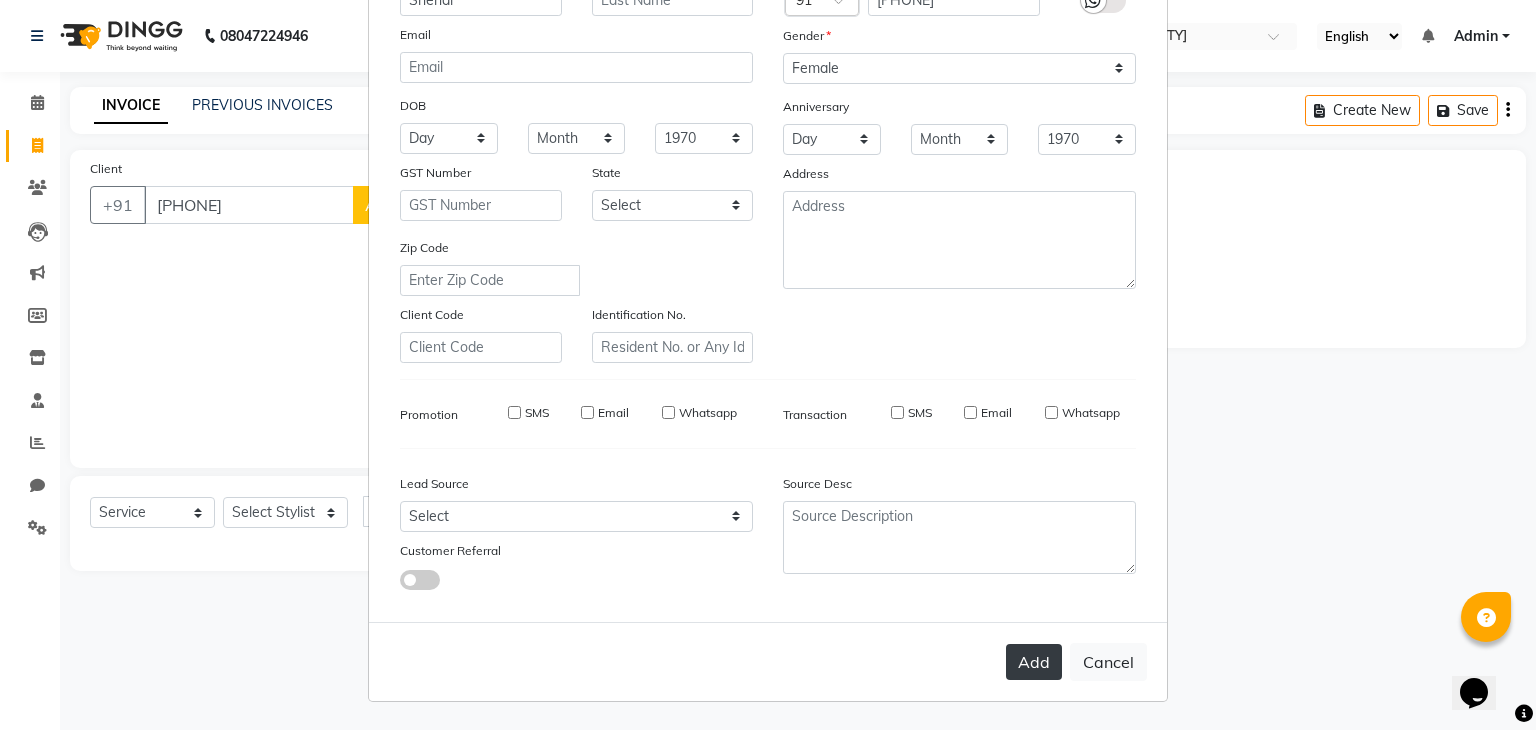 type 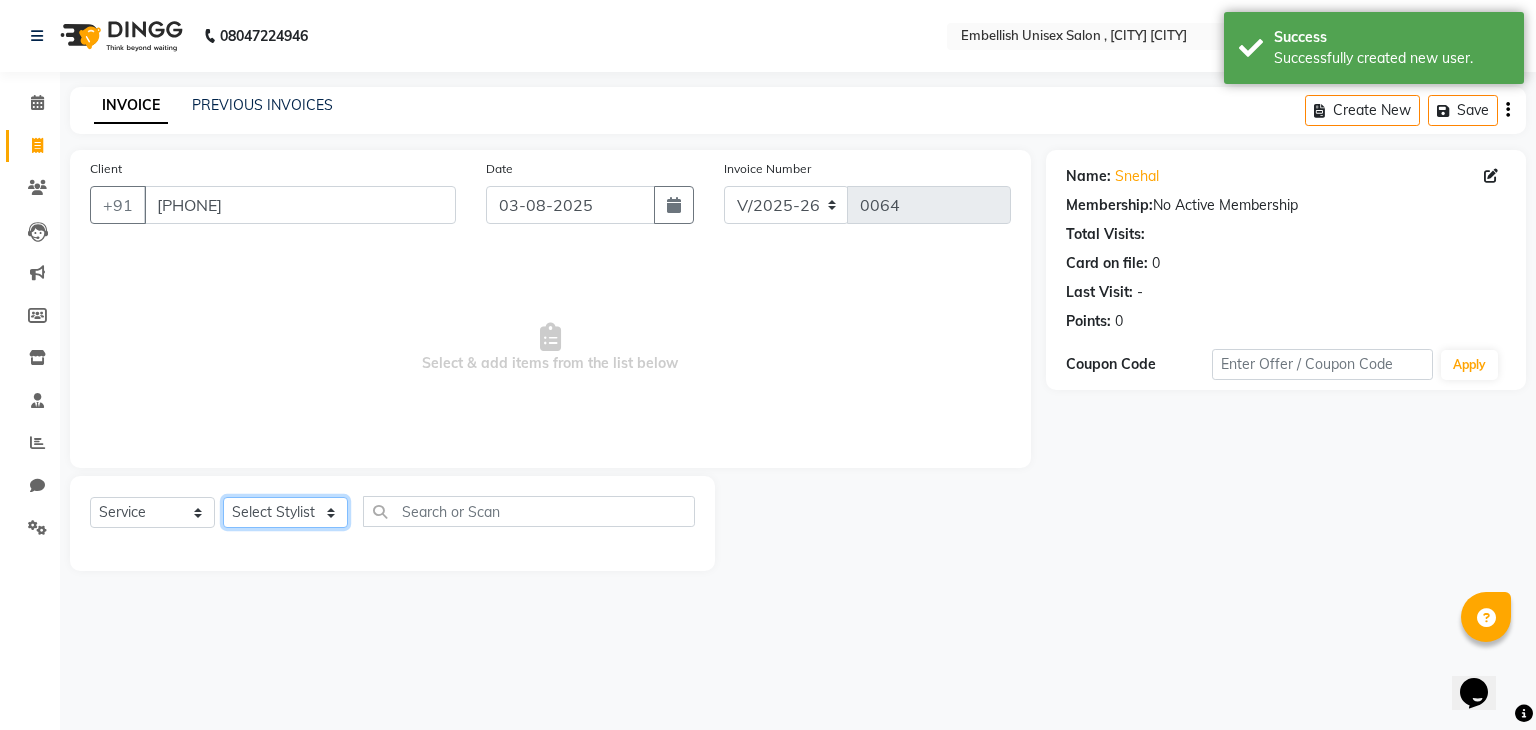 click on "Select Stylist [FIRST] [LAST] [FIRST] [LAST] [FIRST]" 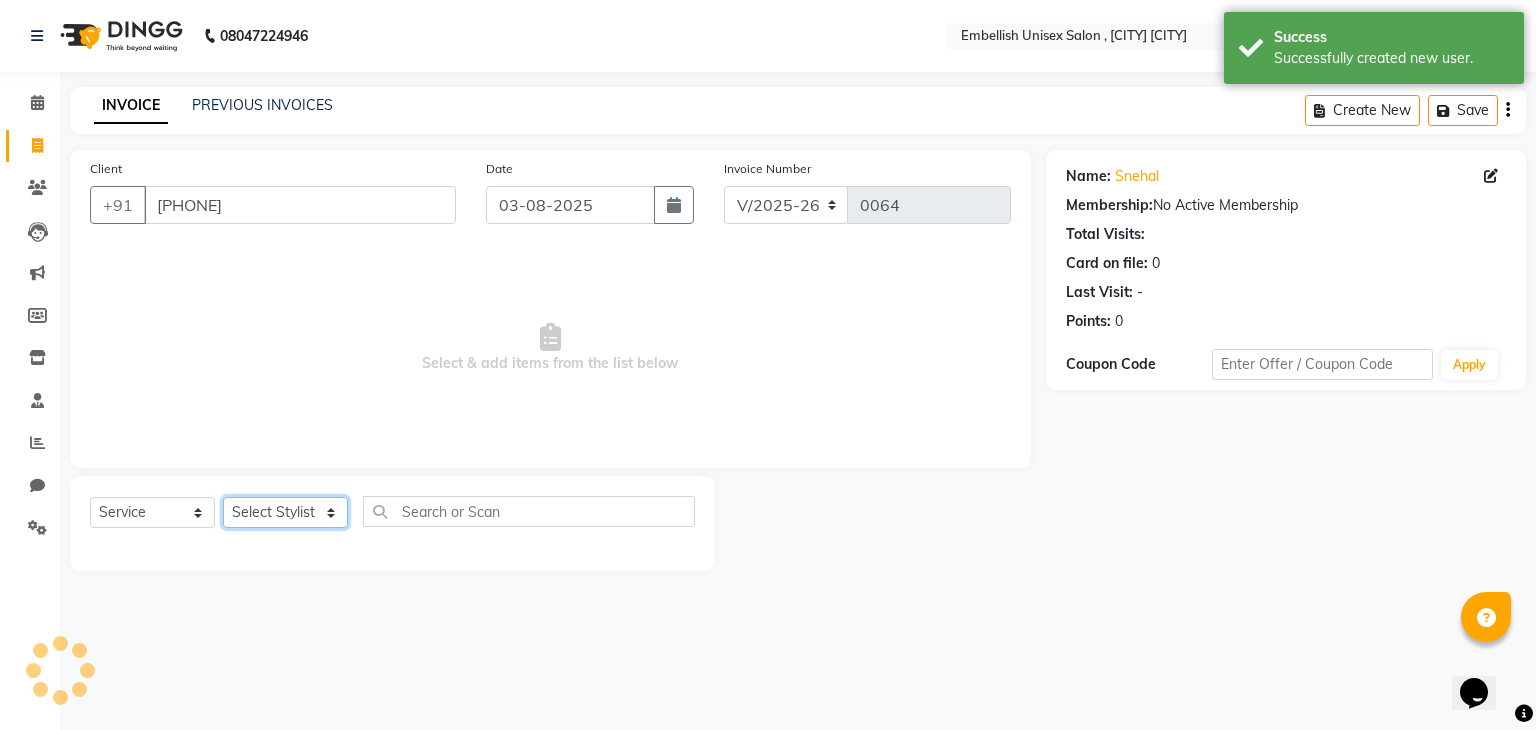 select on "[PHONE]" 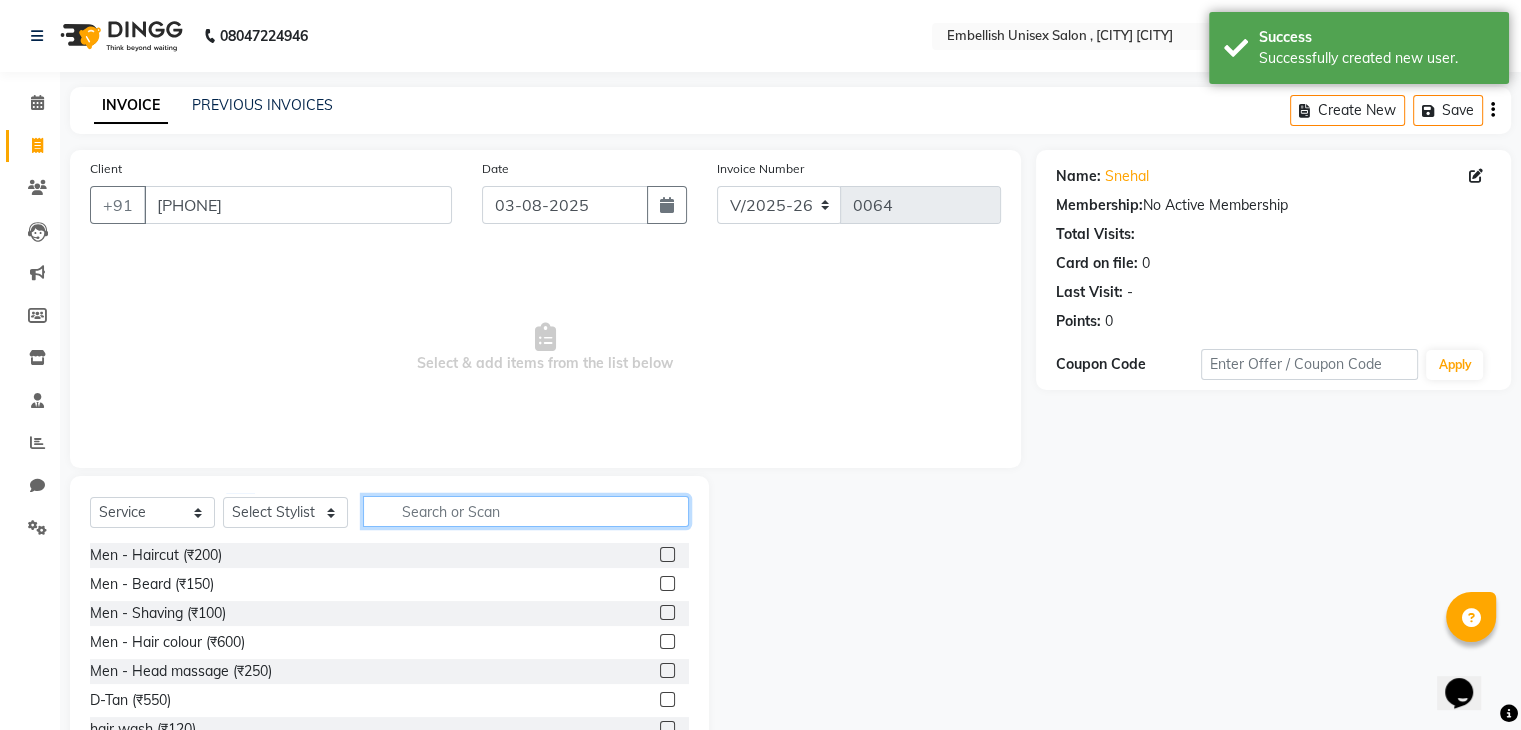 click 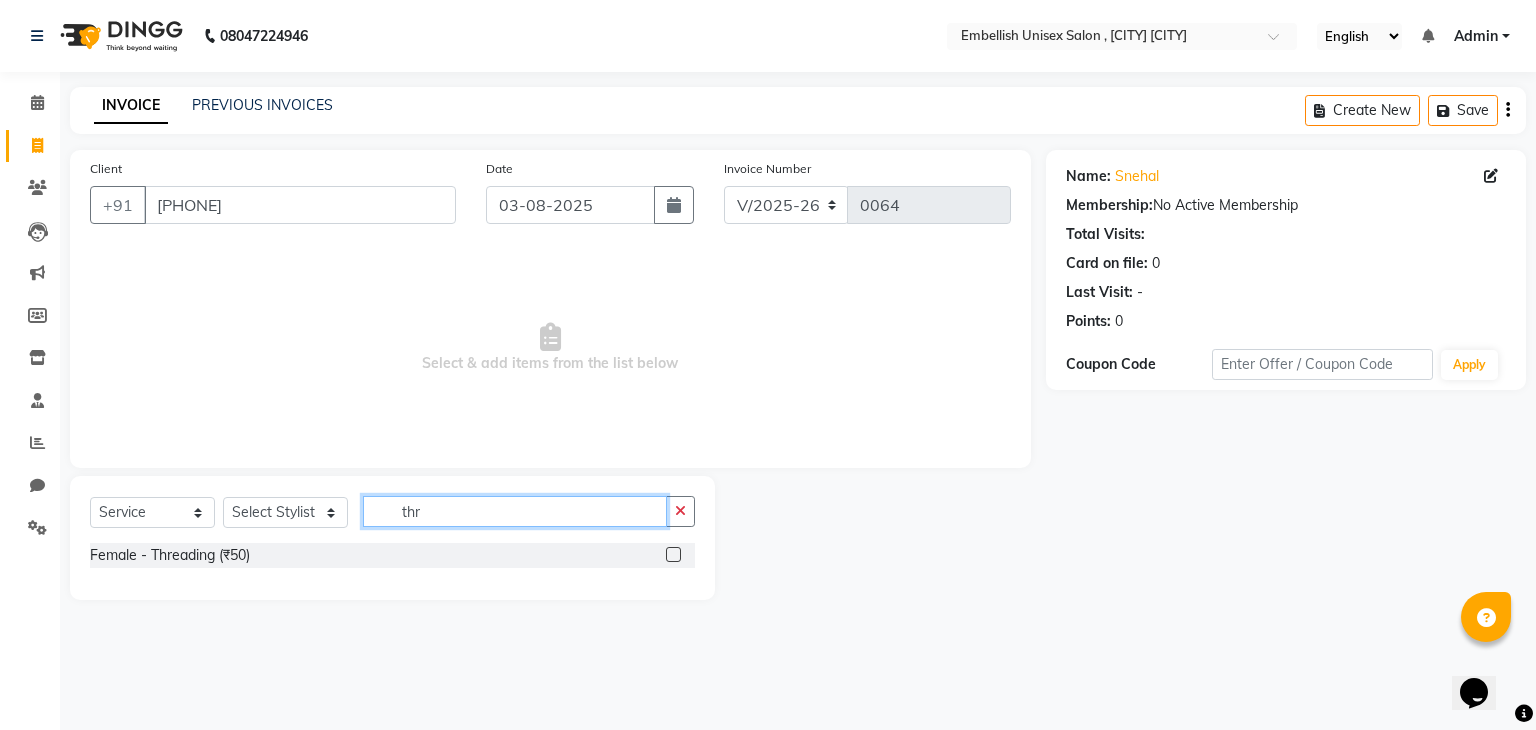 type on "thr" 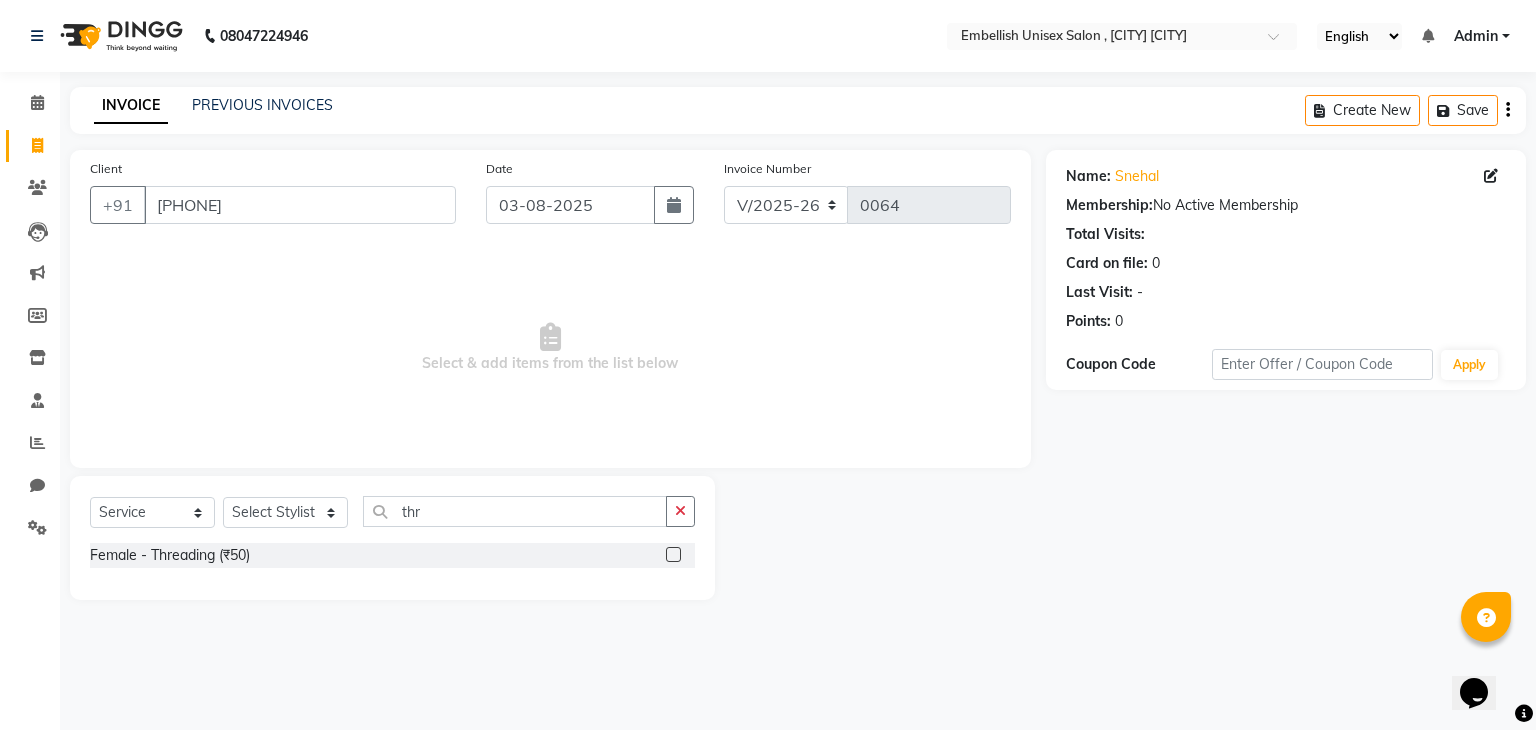 click 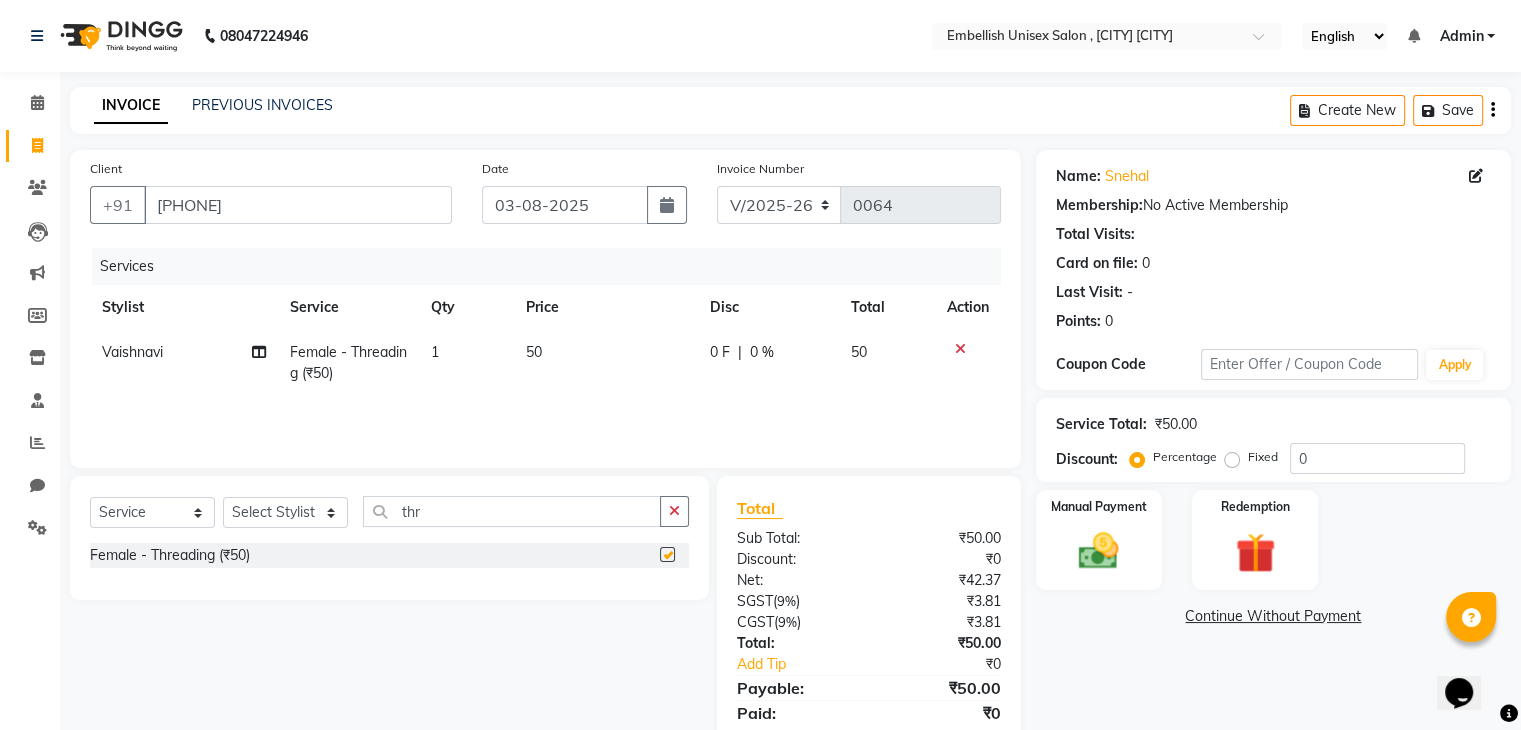 checkbox on "false" 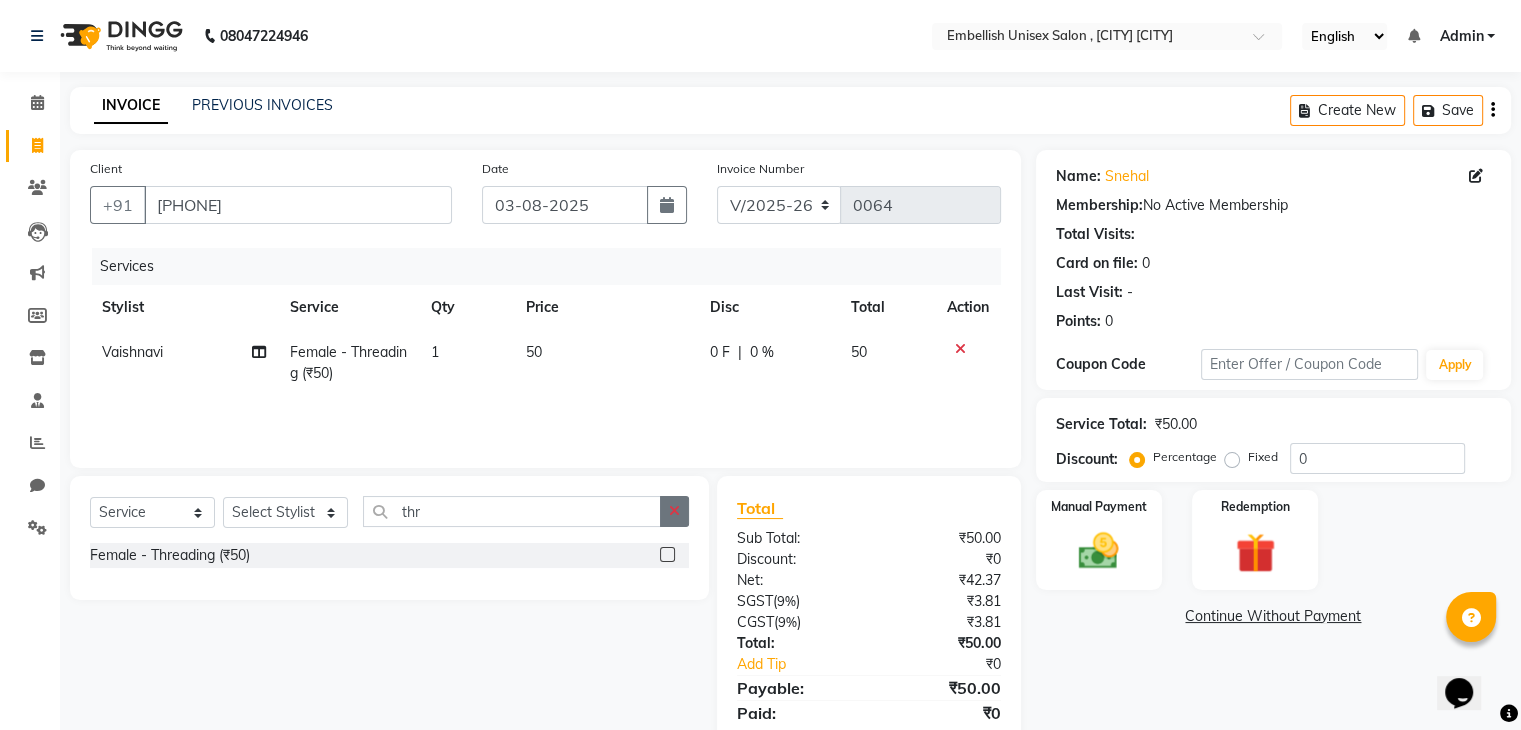 click 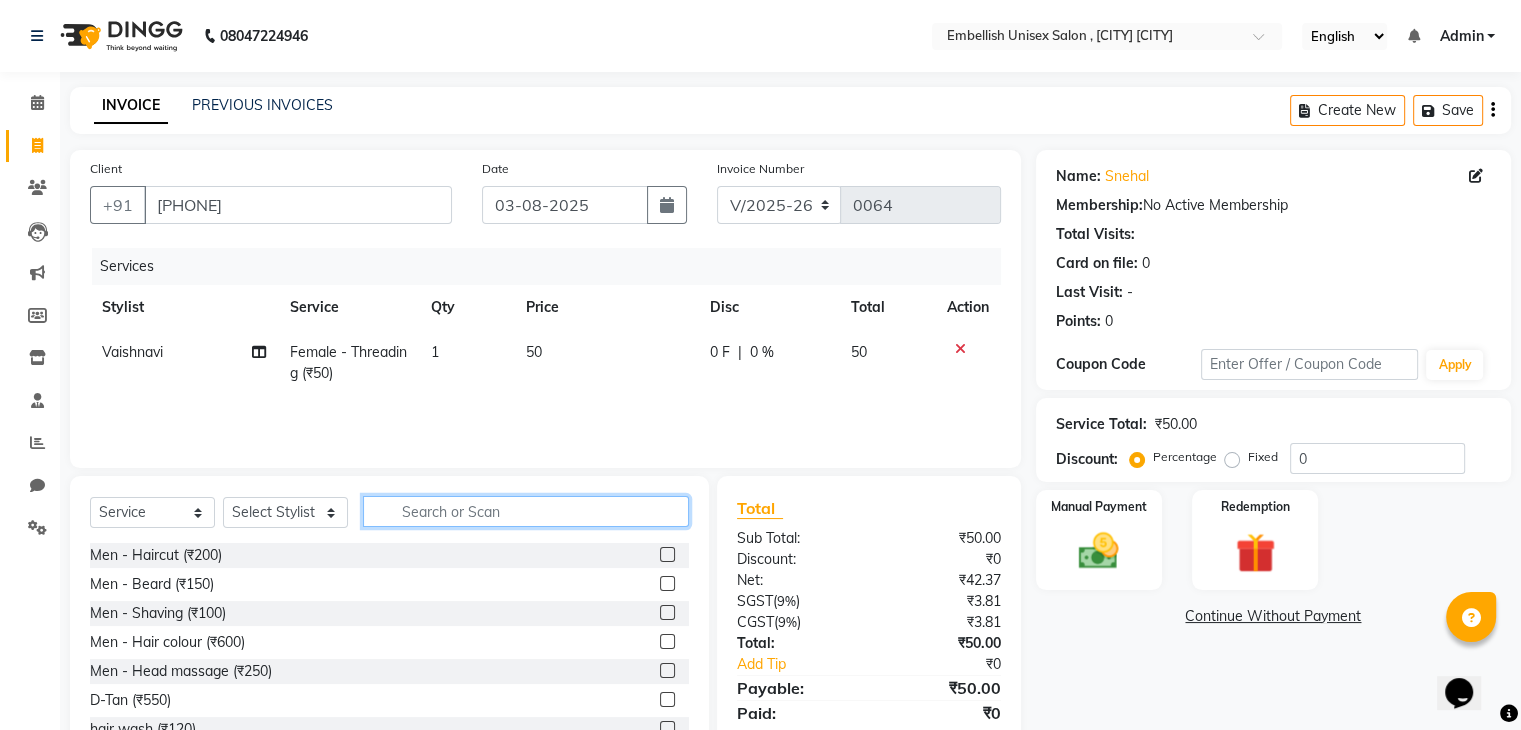 type on "t" 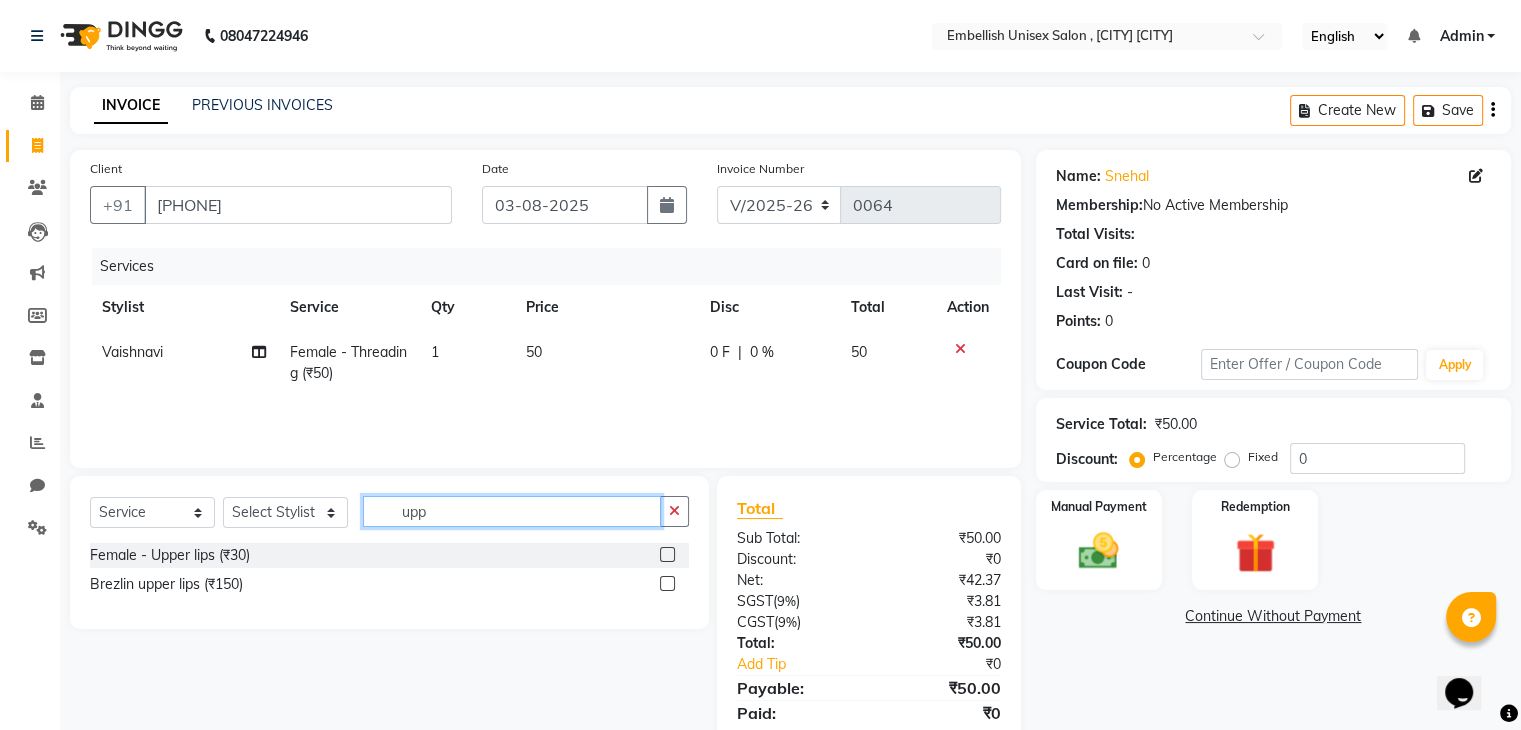 type on "upp" 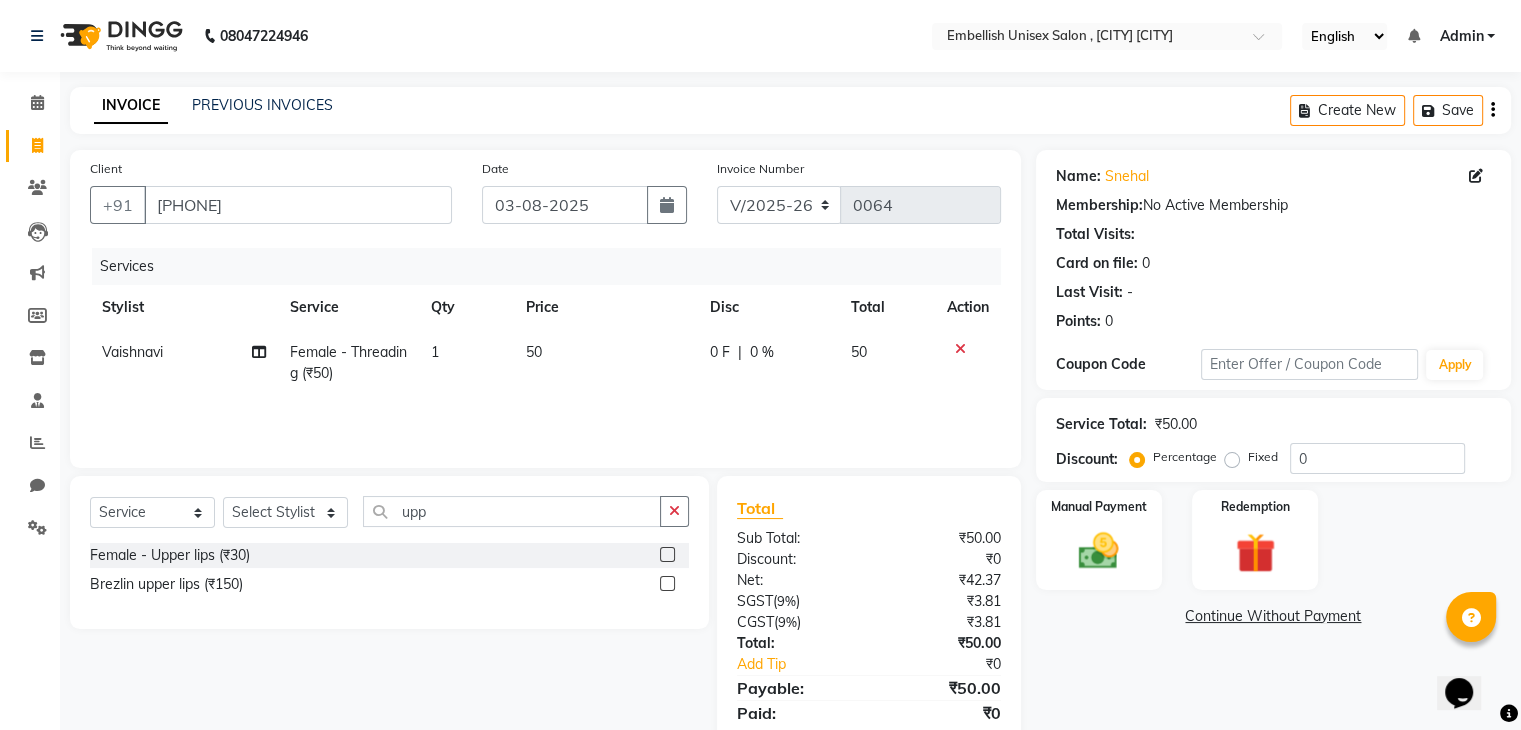 click 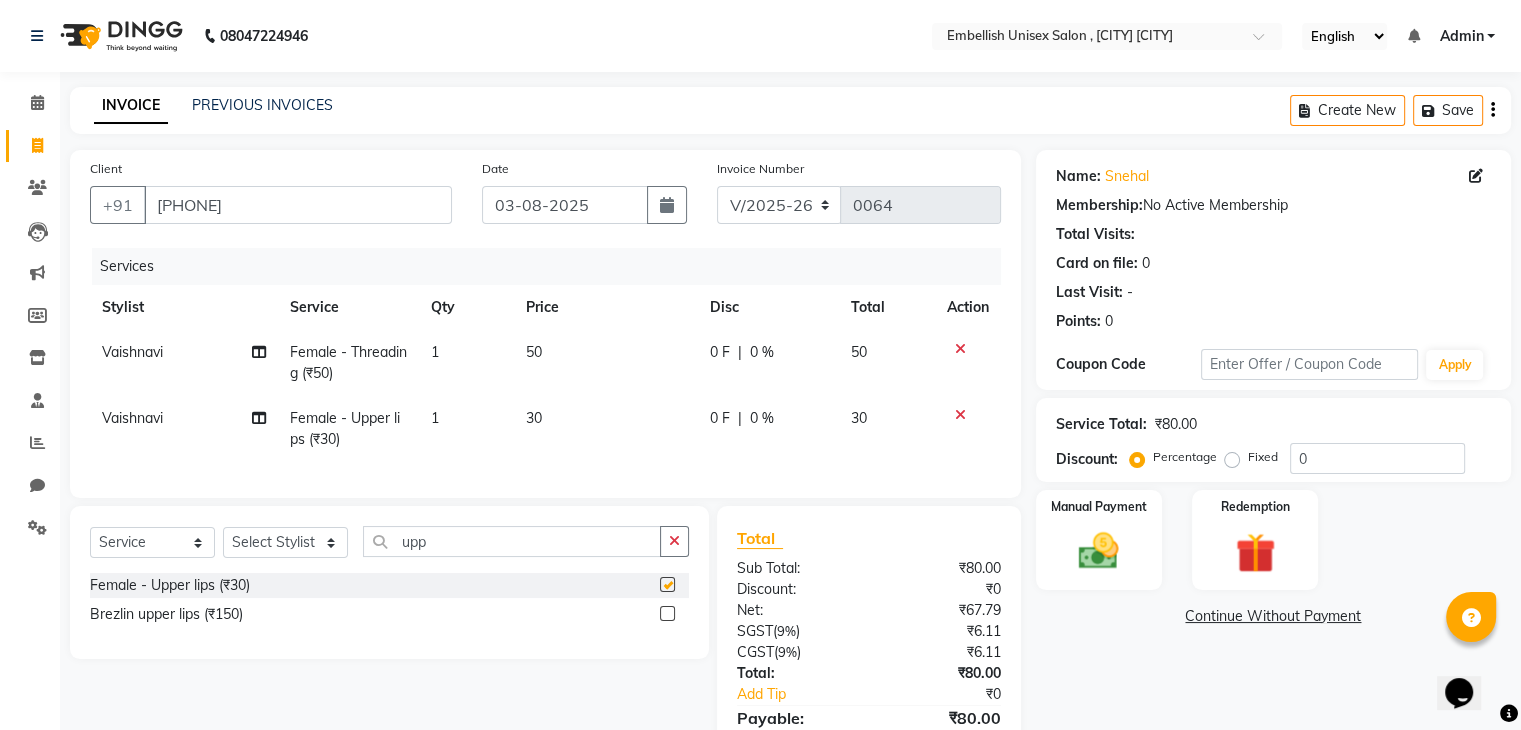 checkbox on "false" 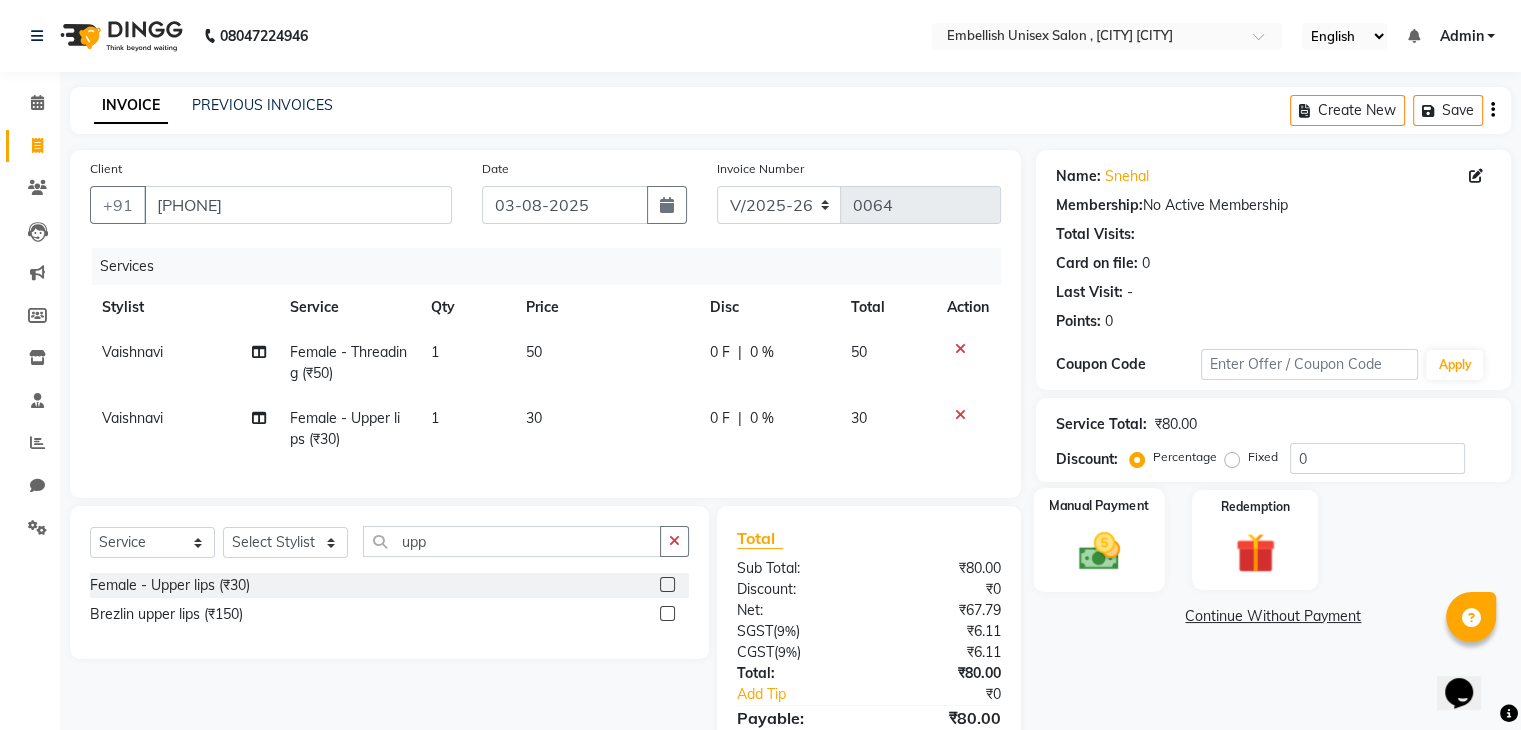 click 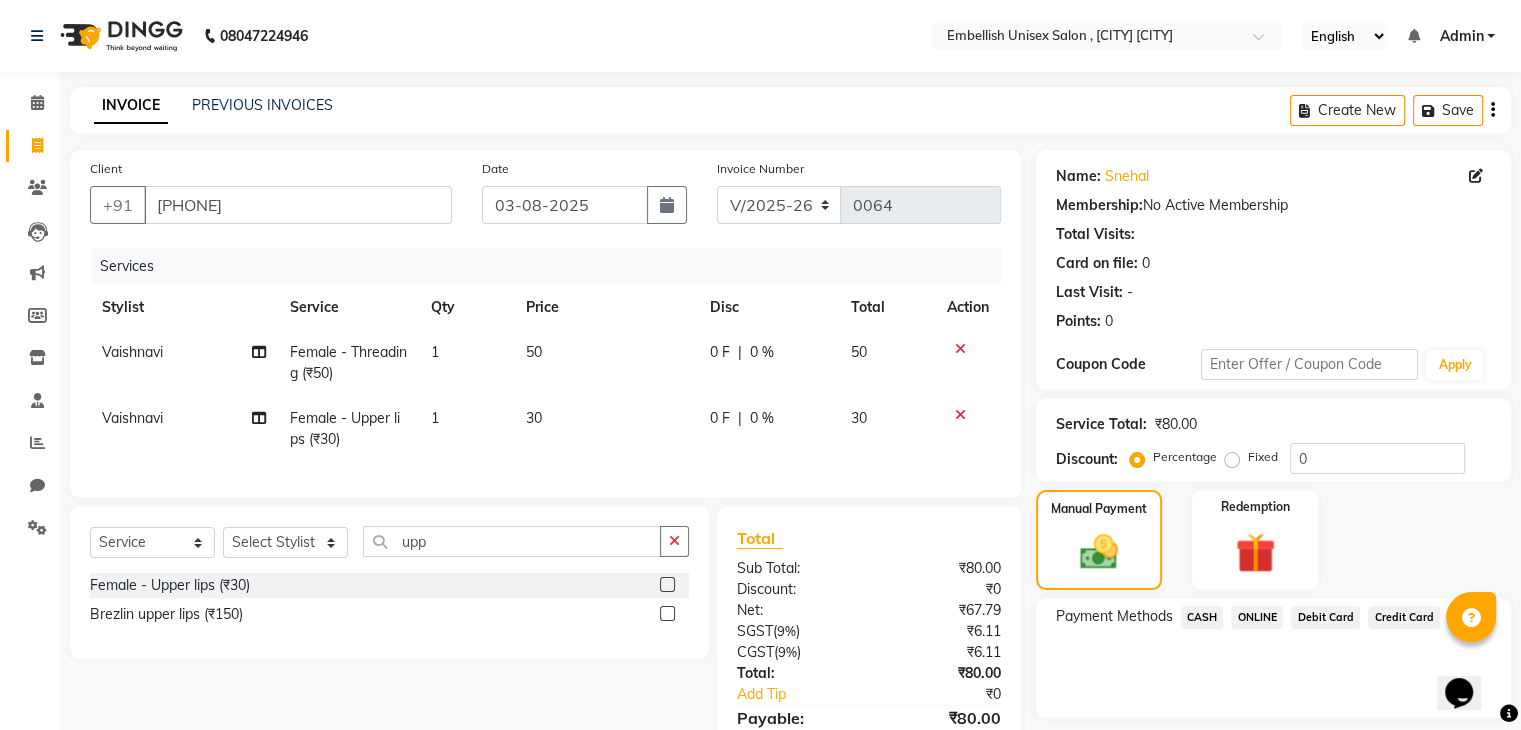 click on "CASH" 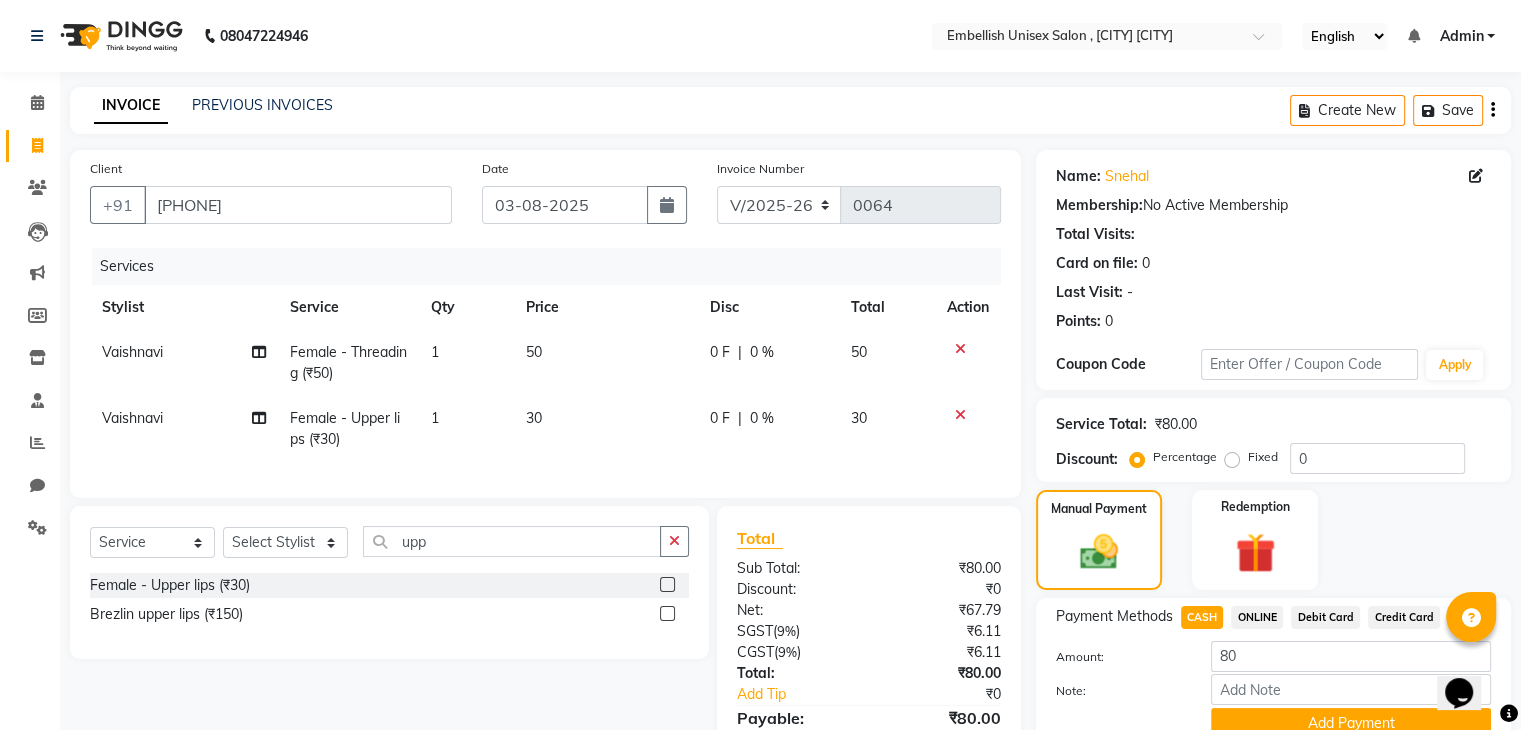 scroll, scrollTop: 116, scrollLeft: 0, axis: vertical 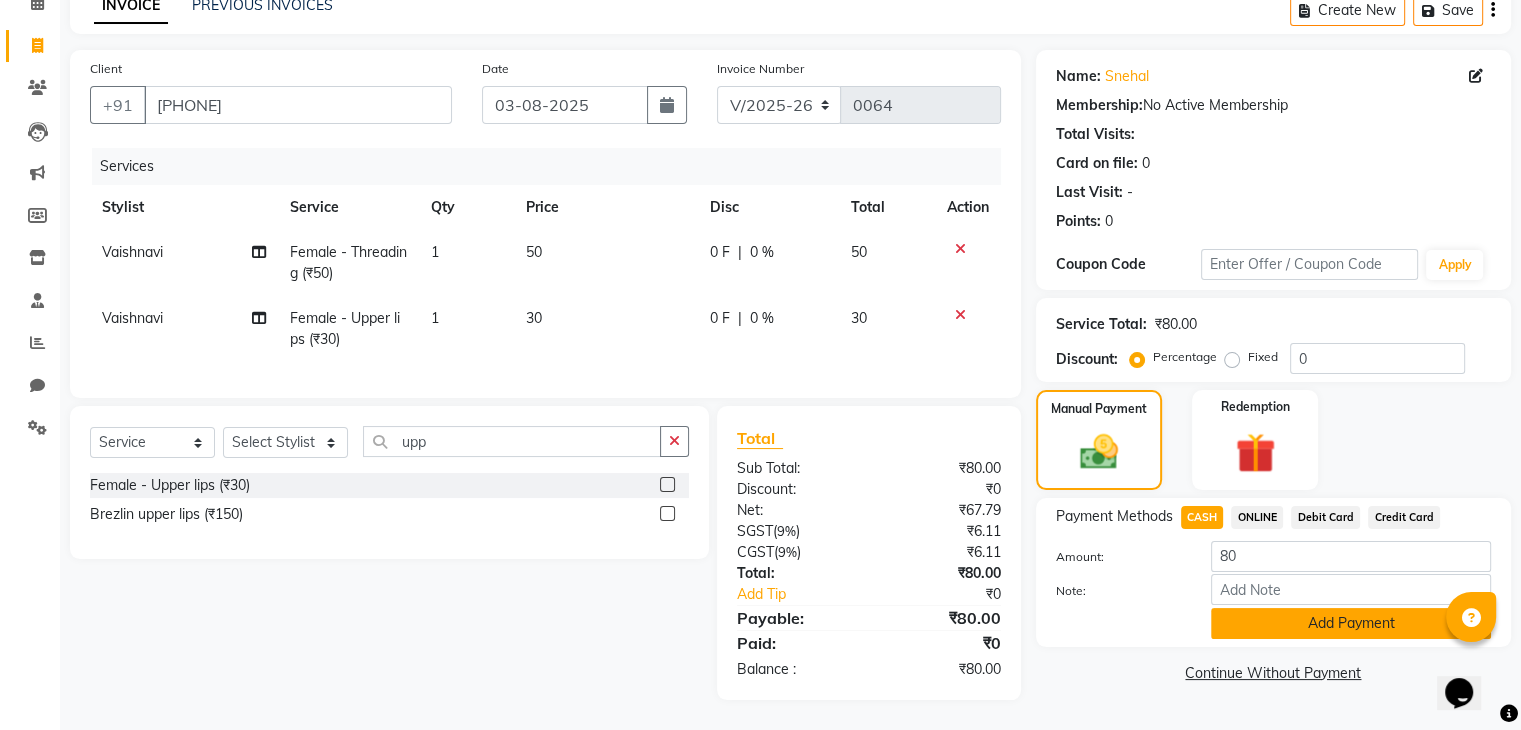 click on "Add Payment" 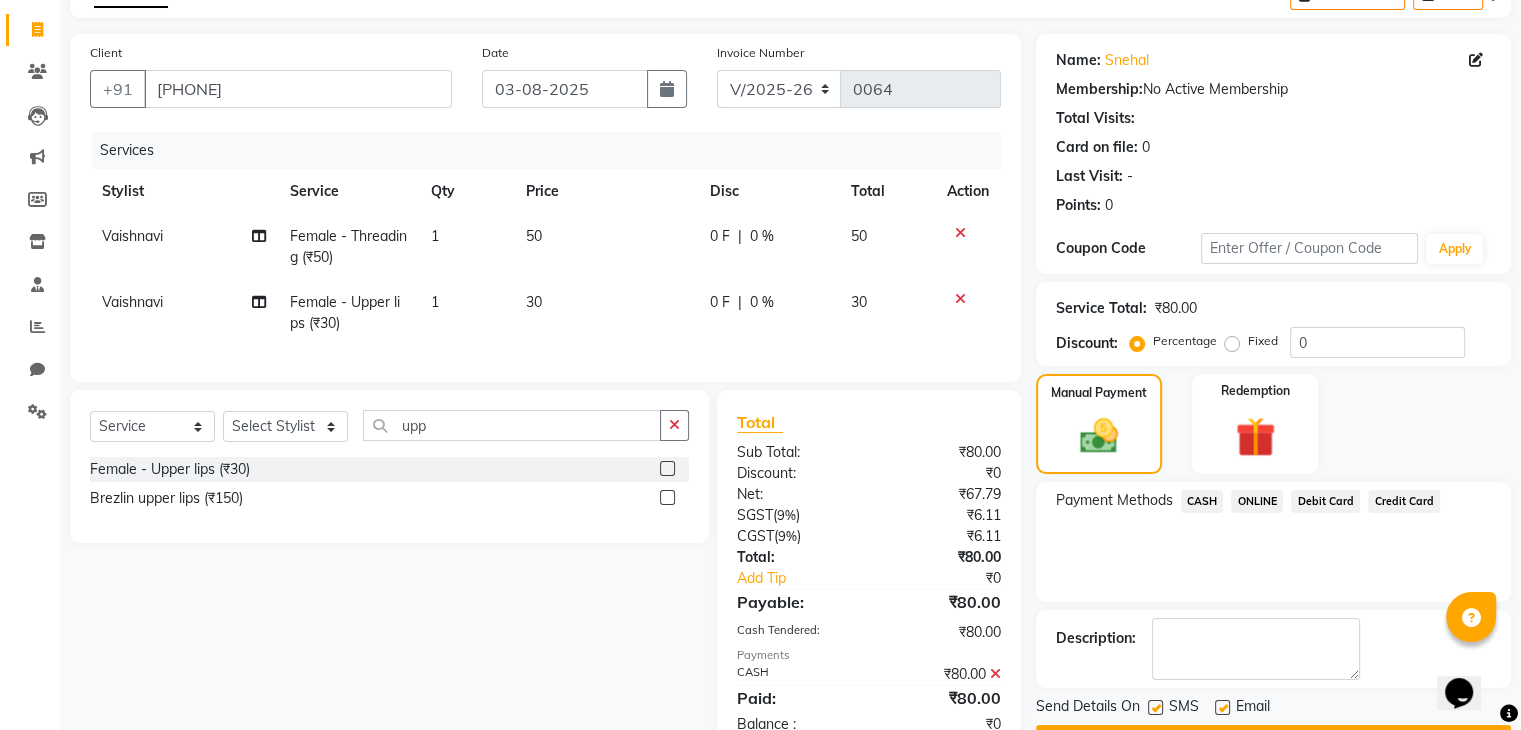 scroll, scrollTop: 187, scrollLeft: 0, axis: vertical 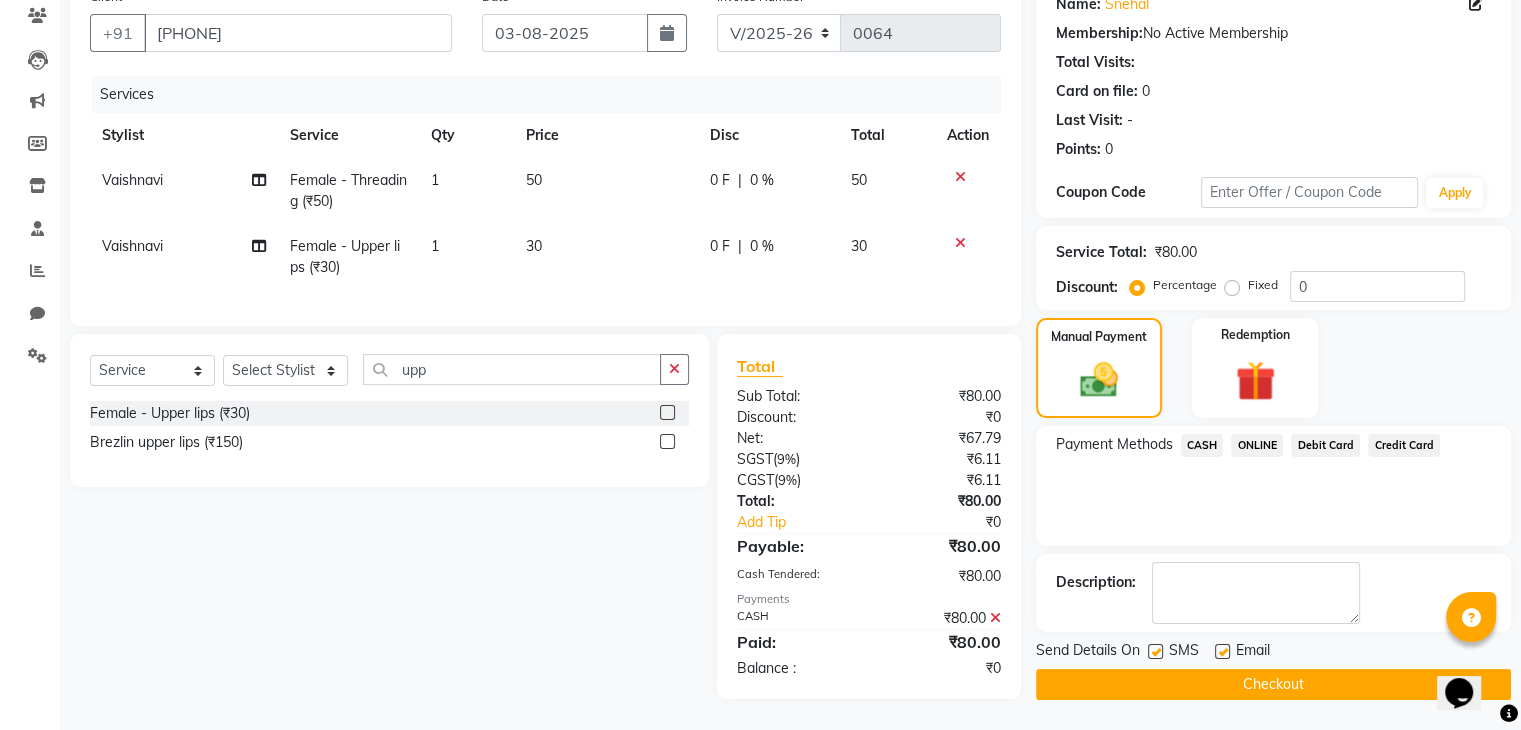 click on "Checkout" 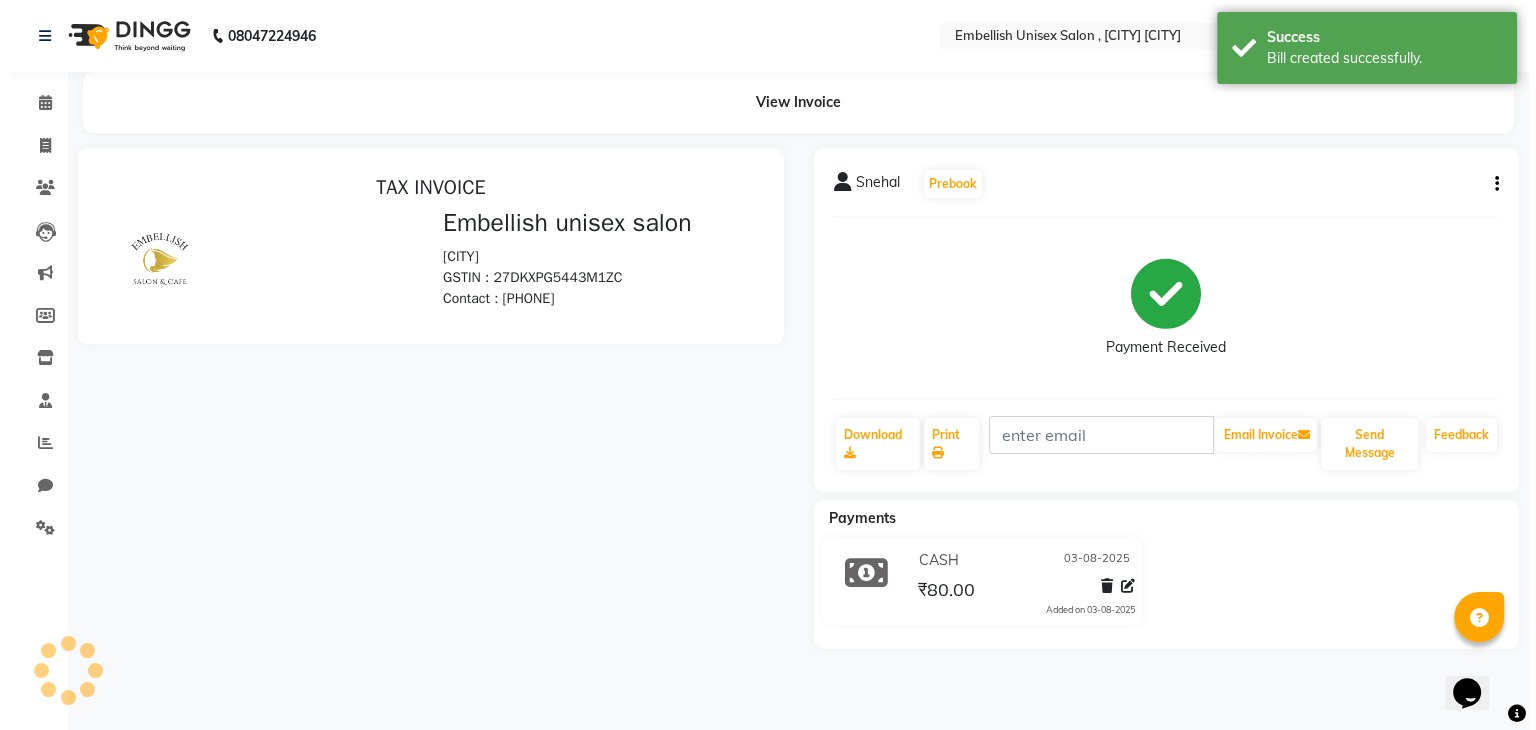scroll, scrollTop: 0, scrollLeft: 0, axis: both 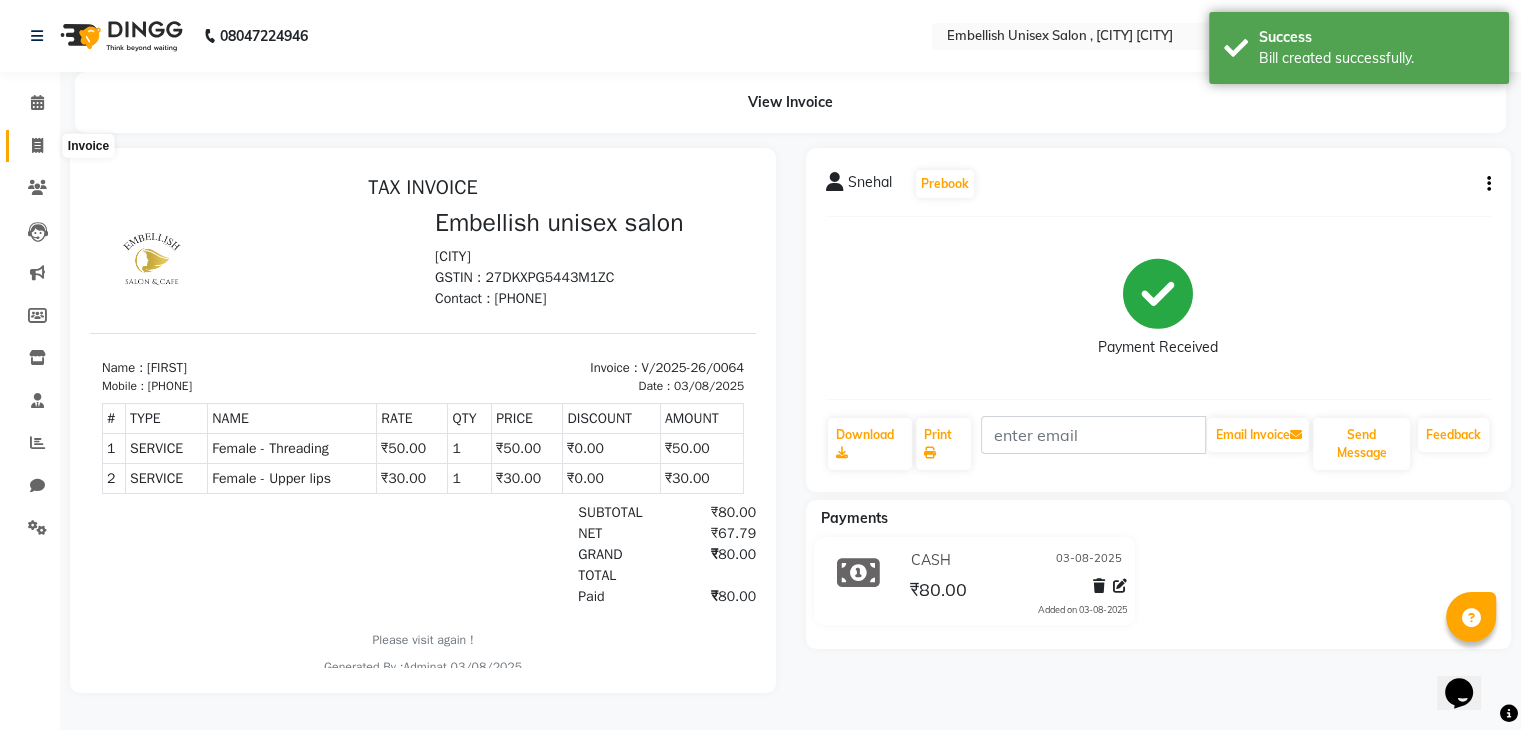 click 